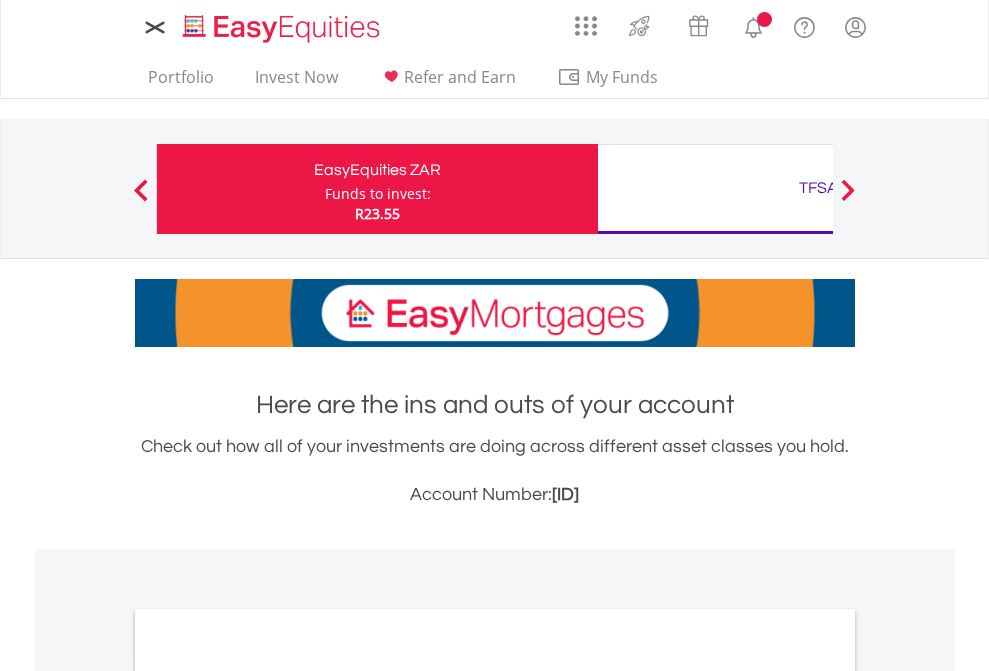 scroll, scrollTop: 0, scrollLeft: 0, axis: both 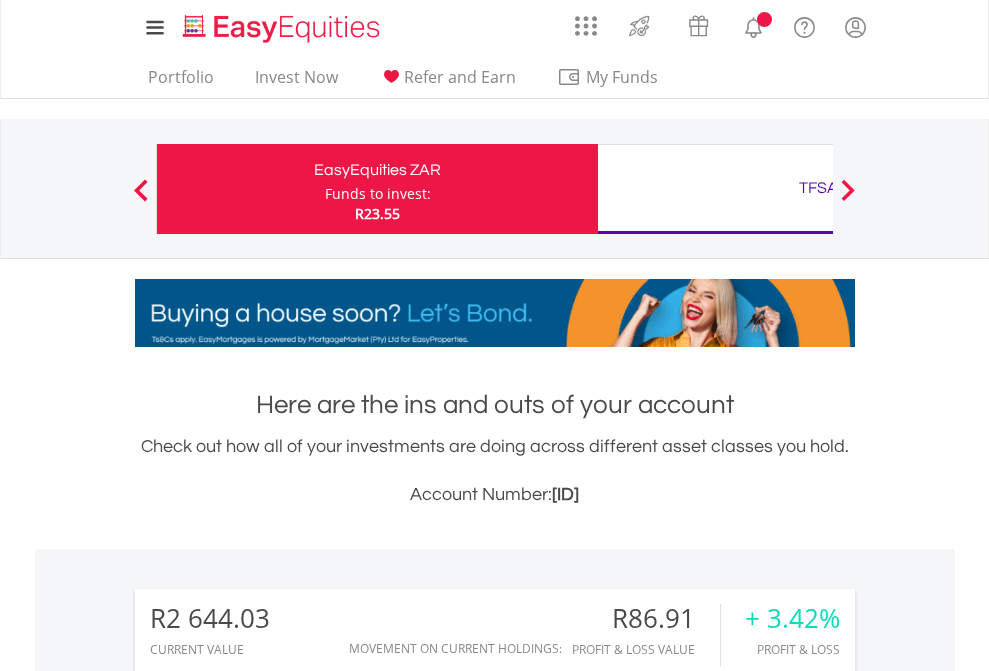 click on "Funds to invest:" at bounding box center (378, 194) 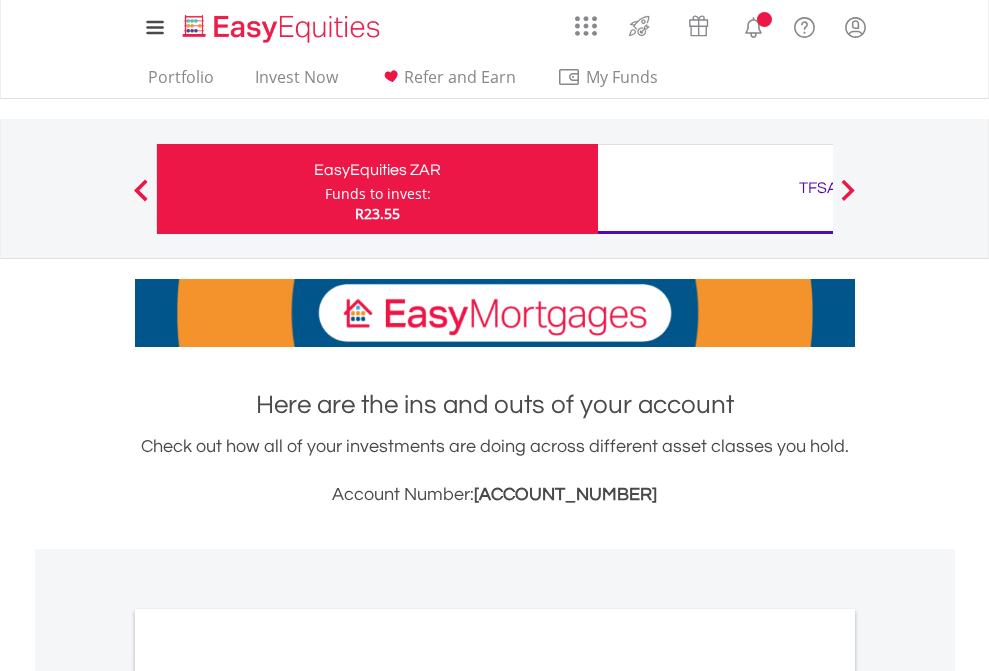 scroll, scrollTop: 0, scrollLeft: 0, axis: both 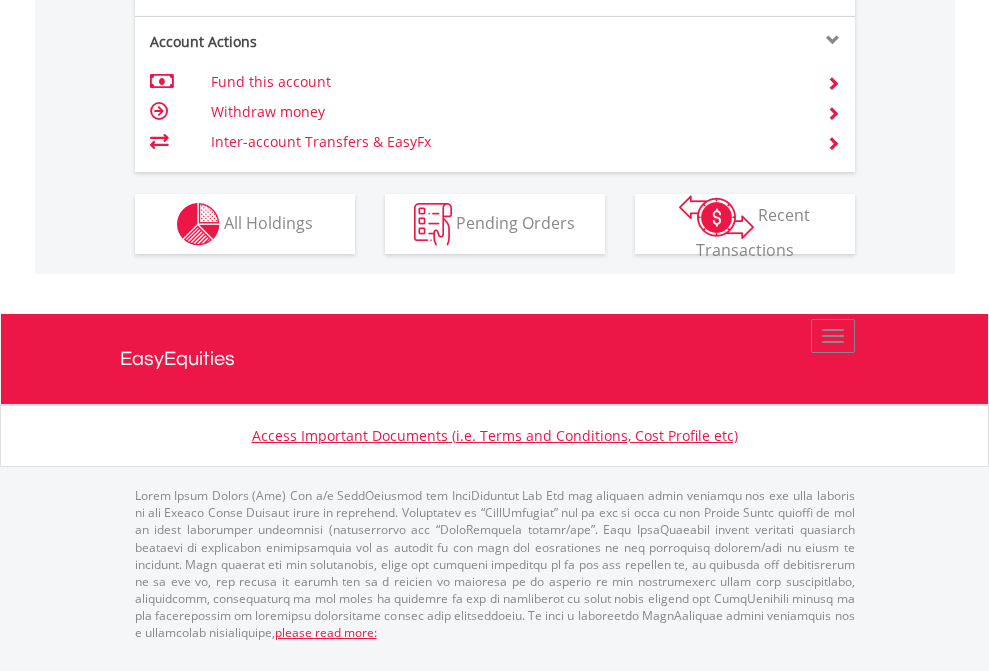 click on "Investment types" at bounding box center [706, -337] 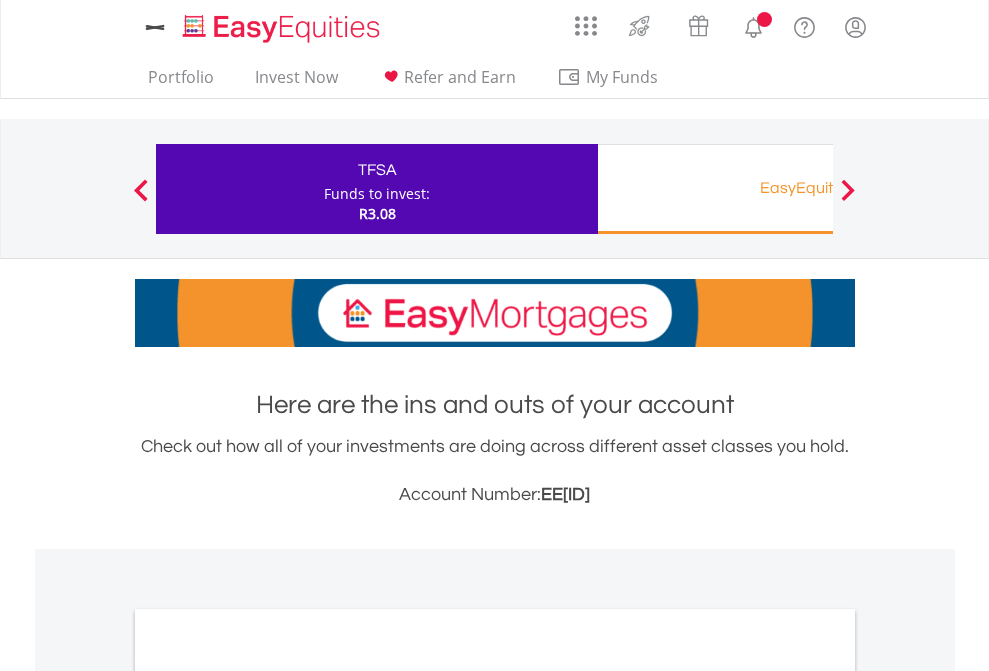 scroll, scrollTop: 0, scrollLeft: 0, axis: both 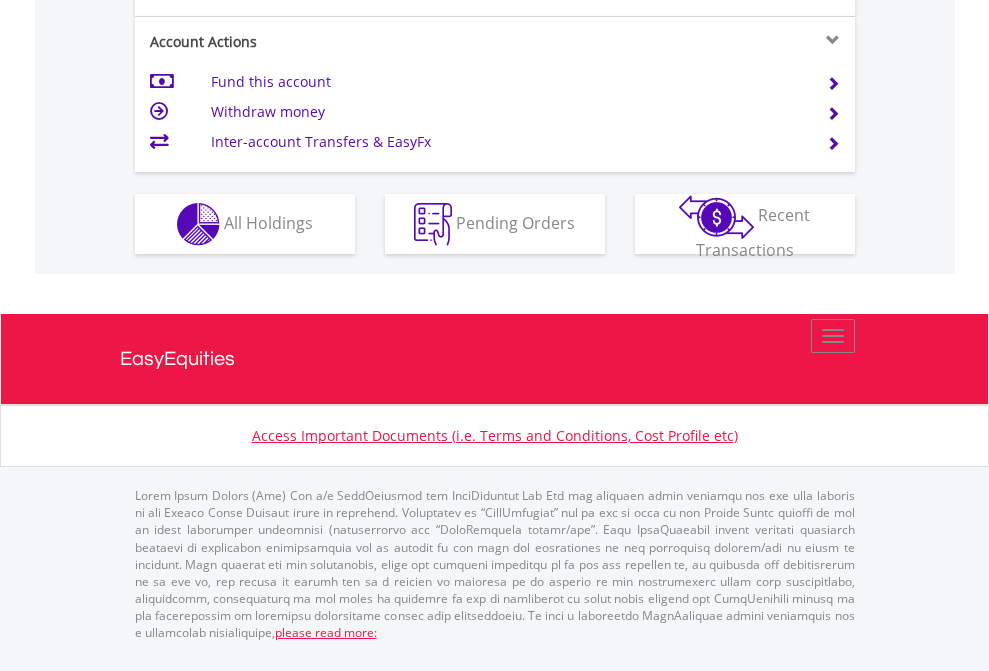 click on "Investment types" at bounding box center [706, -337] 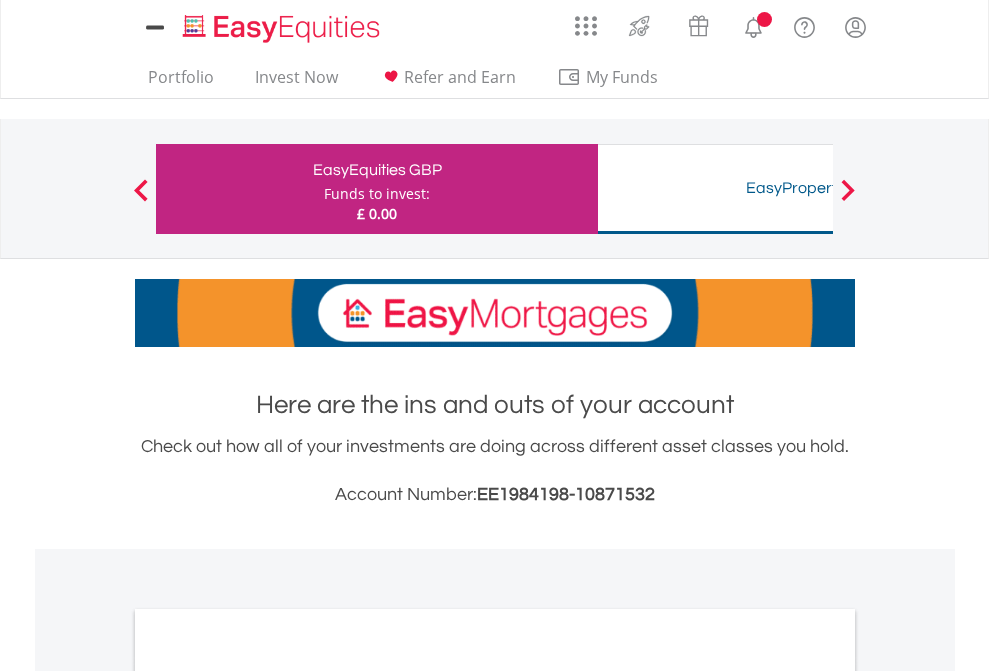 scroll, scrollTop: 0, scrollLeft: 0, axis: both 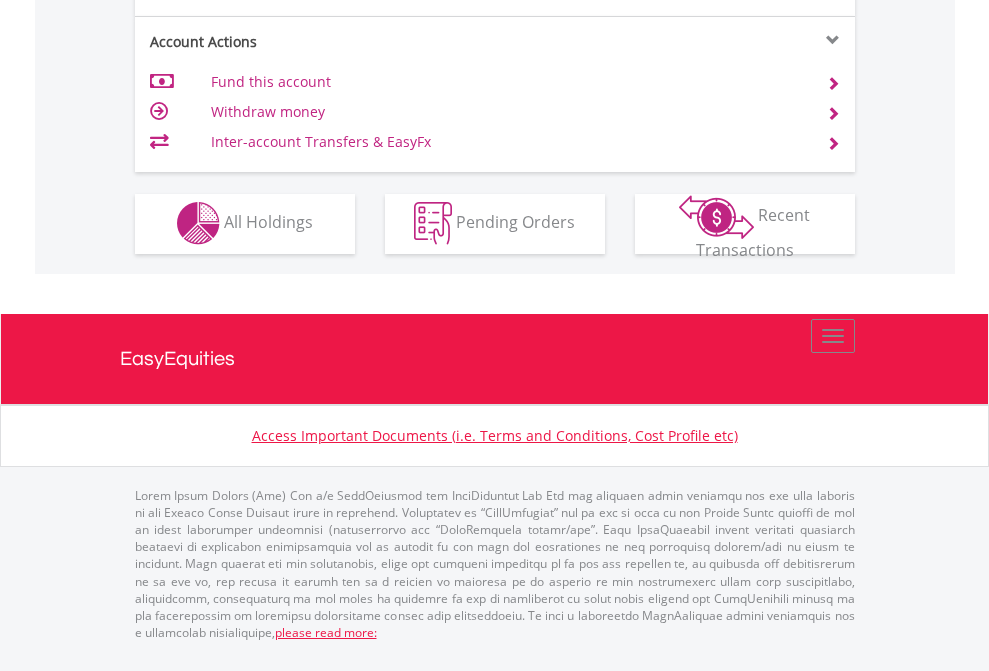 click on "Investment types" at bounding box center [706, -353] 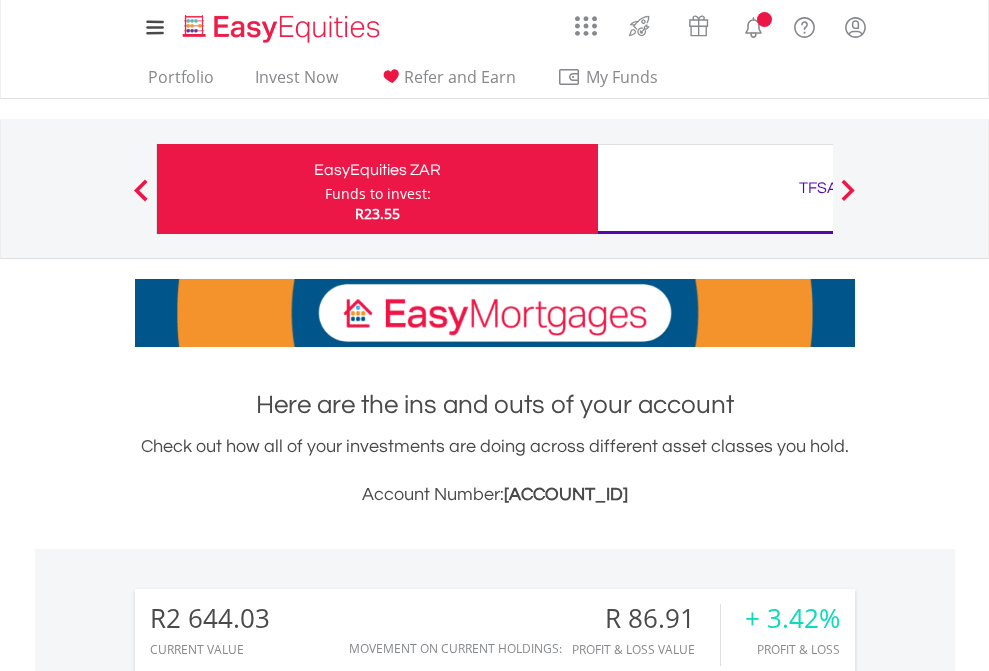 scroll, scrollTop: 1653, scrollLeft: 0, axis: vertical 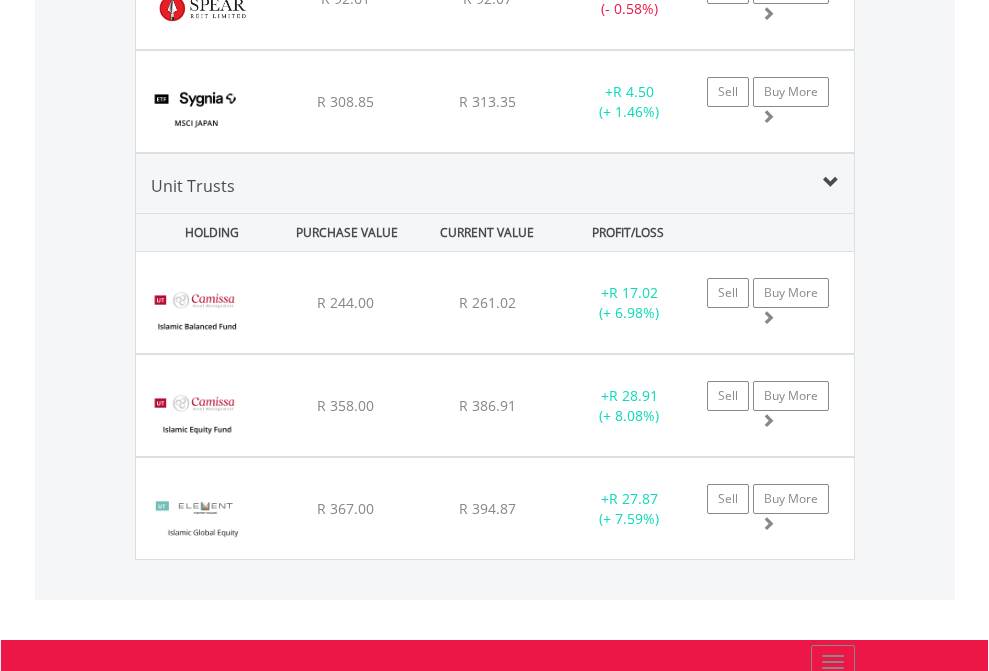 click on "TFSA" at bounding box center [818, -2196] 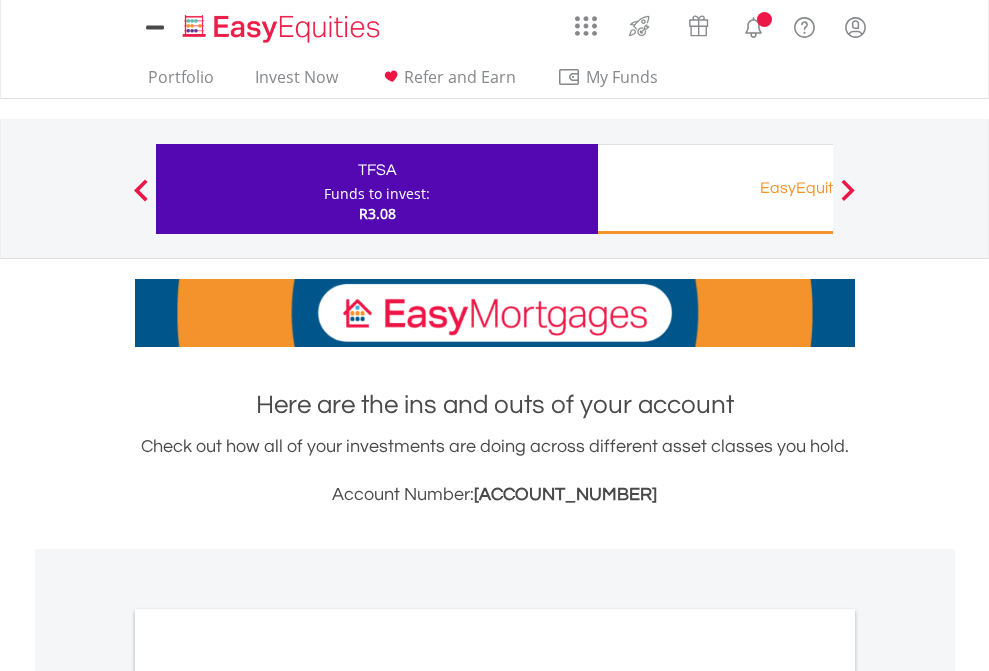 scroll, scrollTop: 0, scrollLeft: 0, axis: both 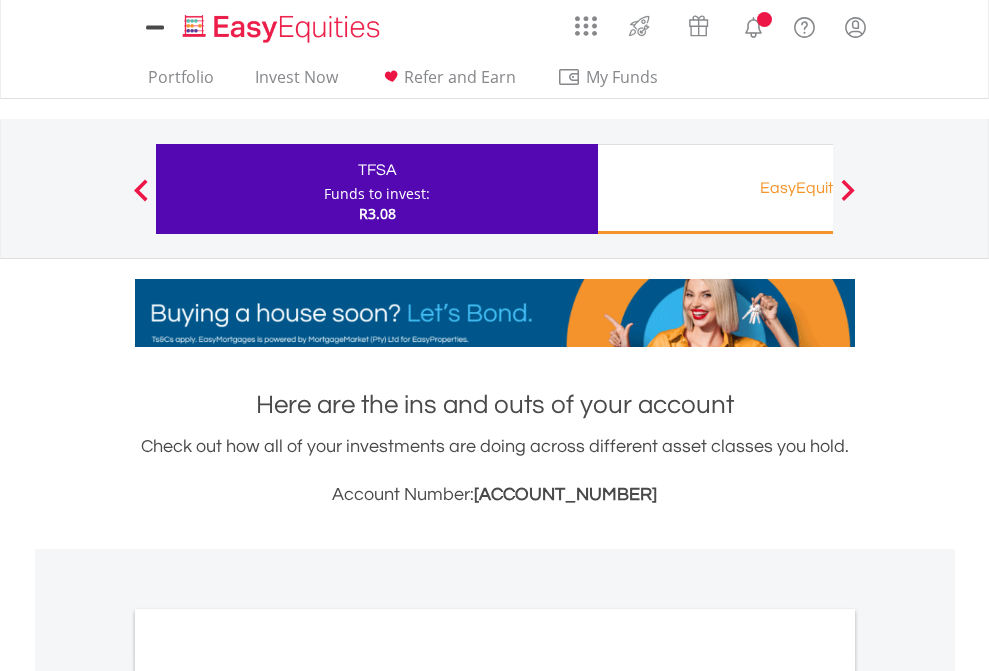 click on "All Holdings" at bounding box center [268, 1096] 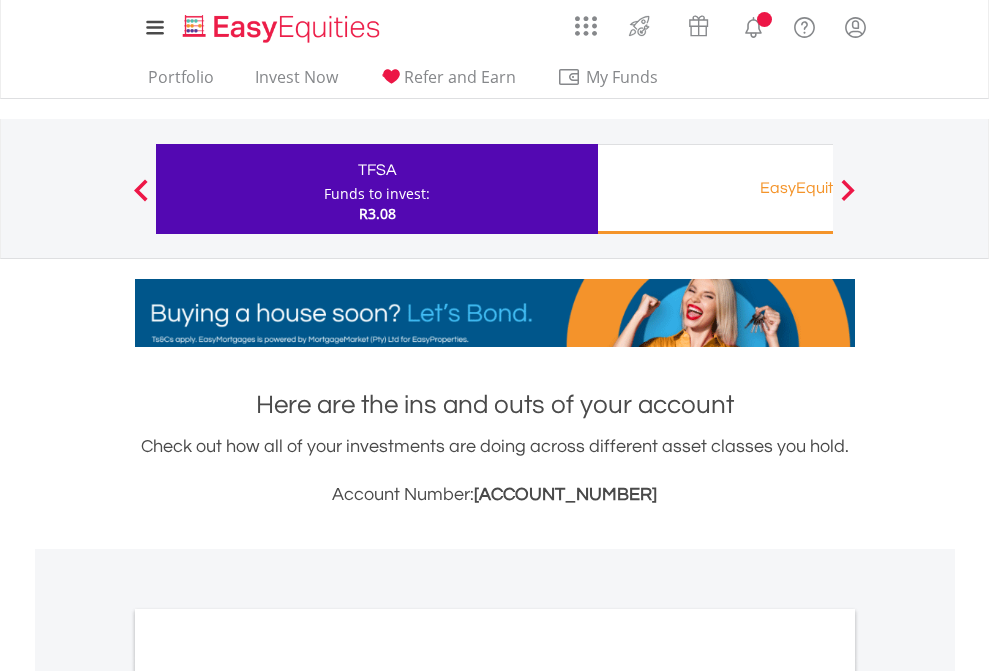 scroll, scrollTop: 1202, scrollLeft: 0, axis: vertical 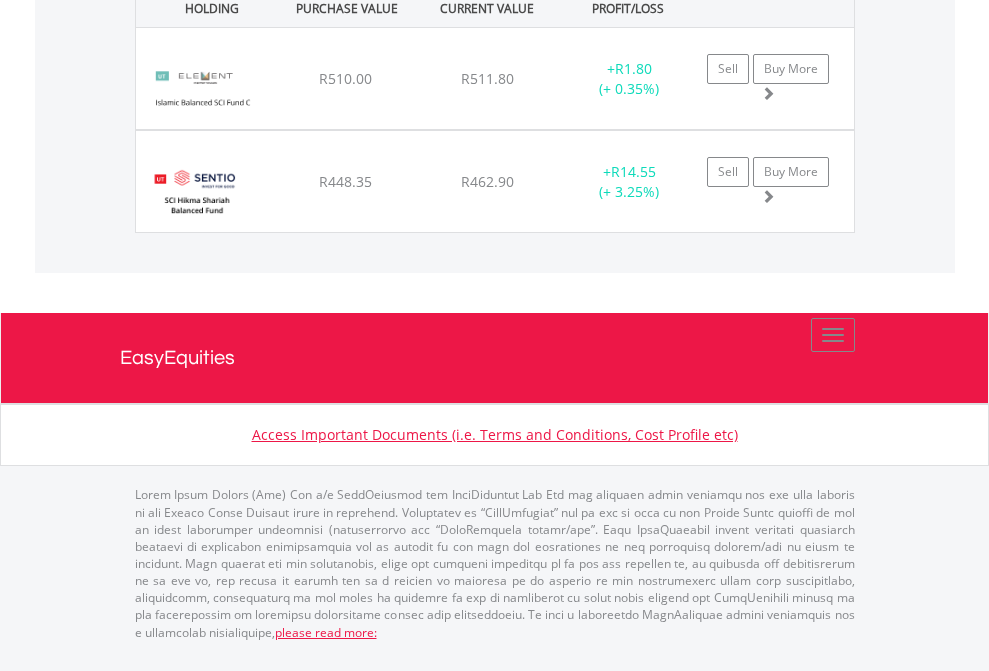 click on "Funds to invest:" at bounding box center (377, -1962) 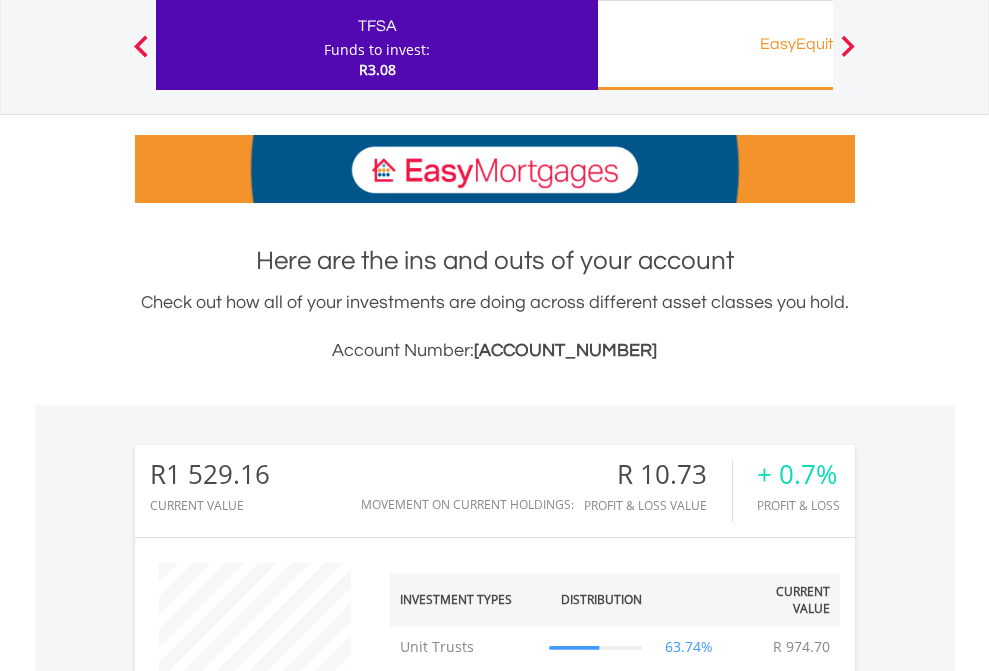 scroll, scrollTop: 999808, scrollLeft: 999687, axis: both 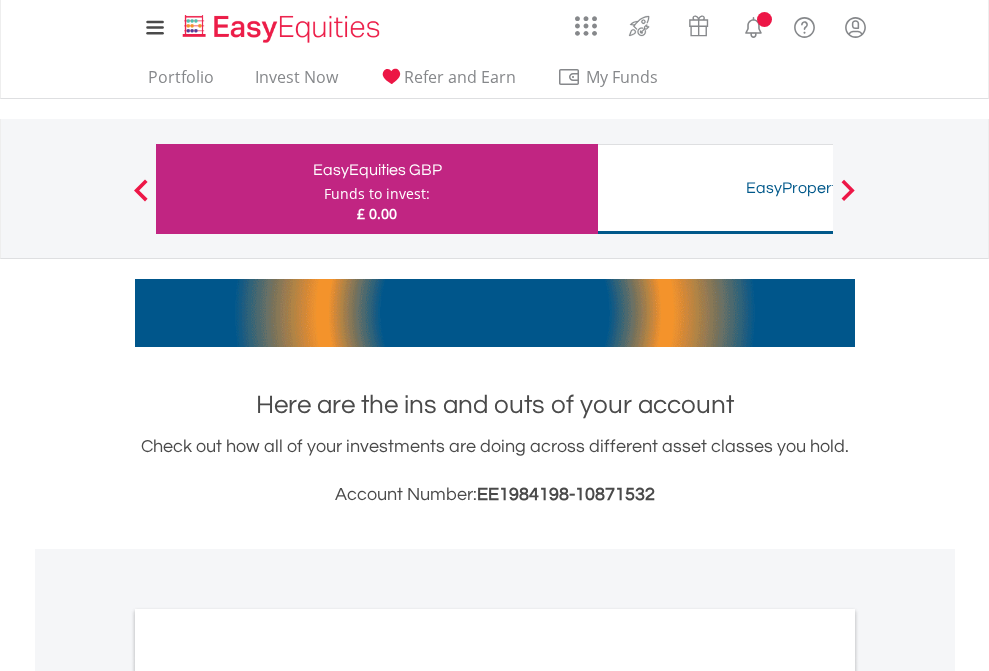 click on "All Holdings" at bounding box center [268, 1096] 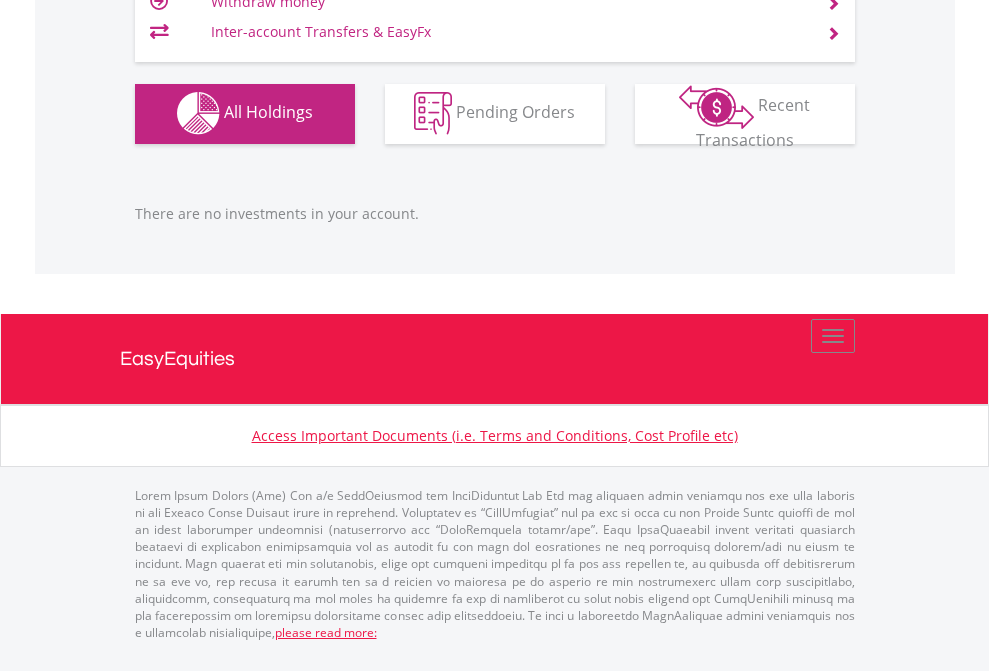 scroll, scrollTop: 1980, scrollLeft: 0, axis: vertical 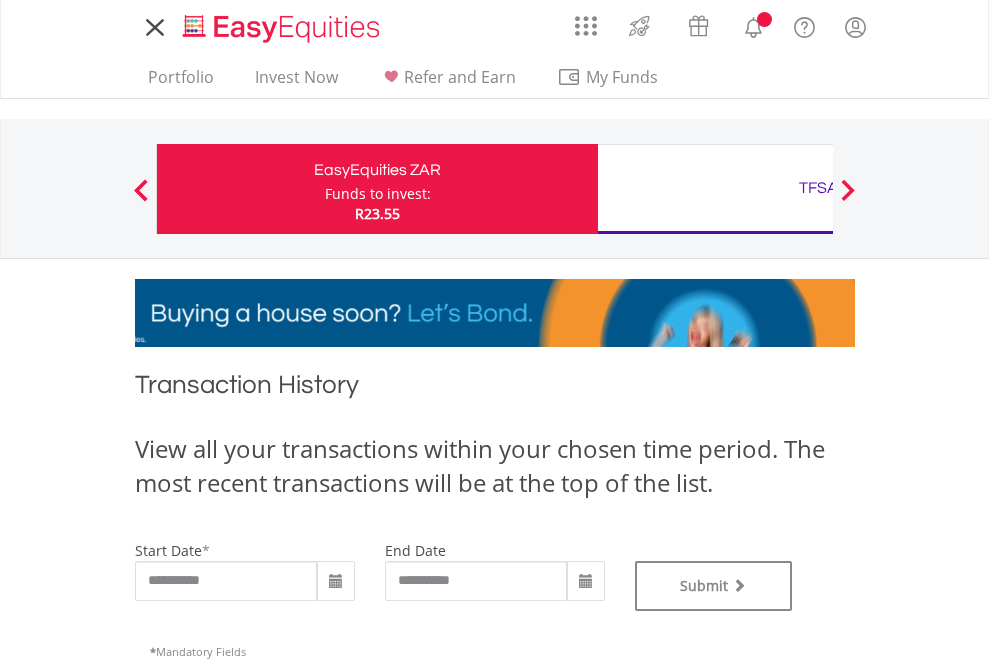 type on "**********" 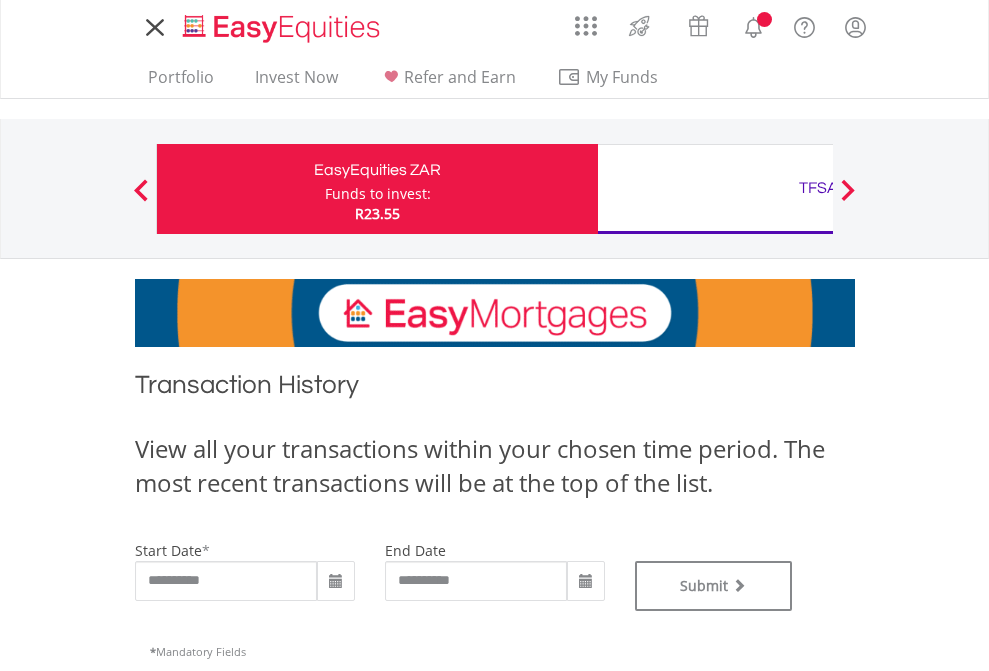 type on "**********" 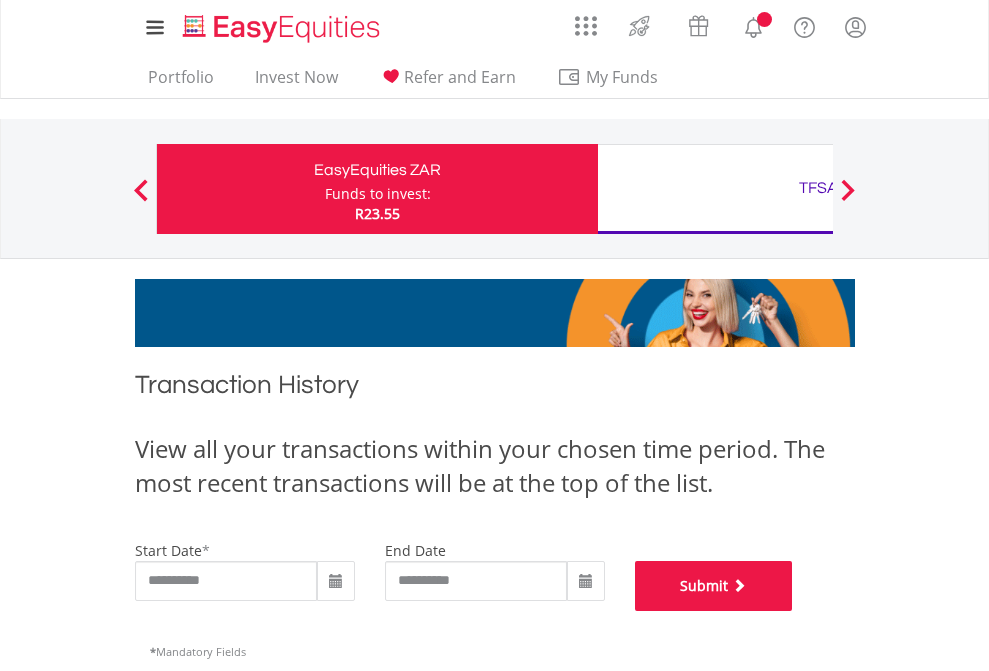click on "Submit" at bounding box center (714, 586) 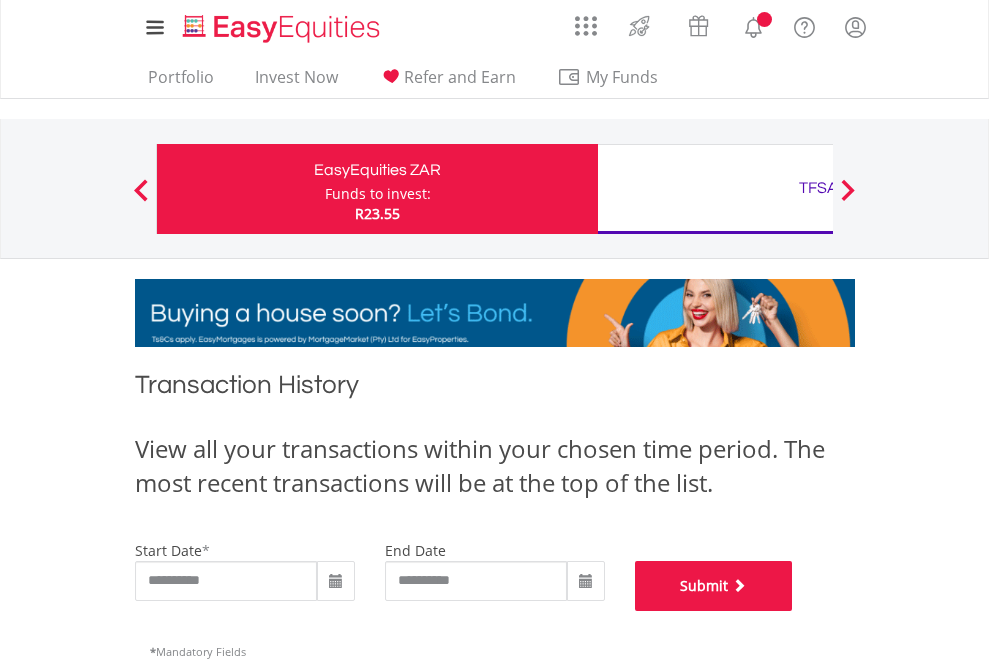 scroll, scrollTop: 811, scrollLeft: 0, axis: vertical 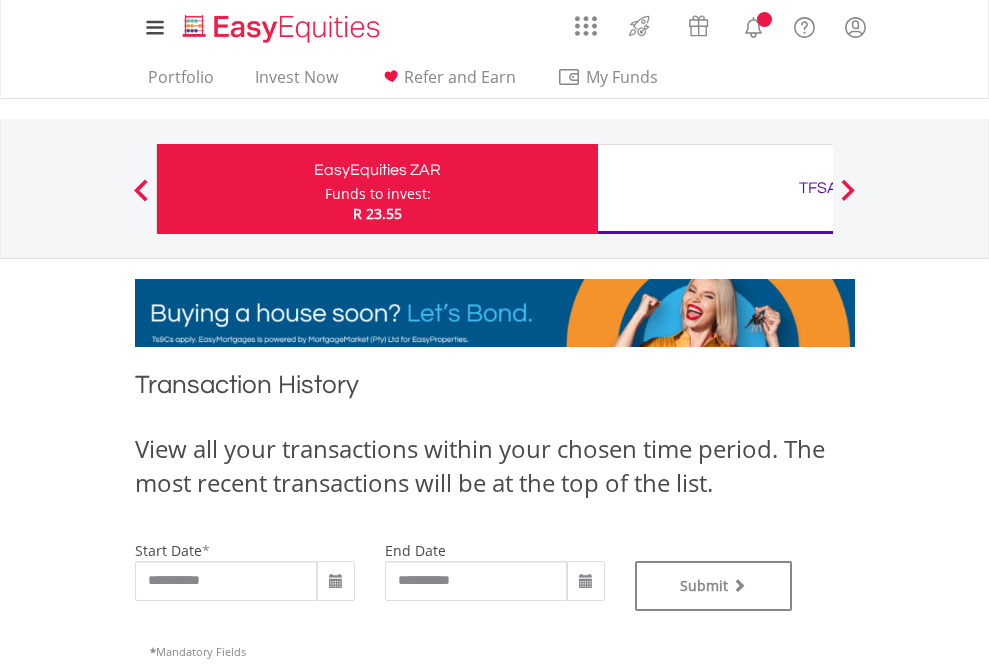 click on "TFSA" at bounding box center (818, 188) 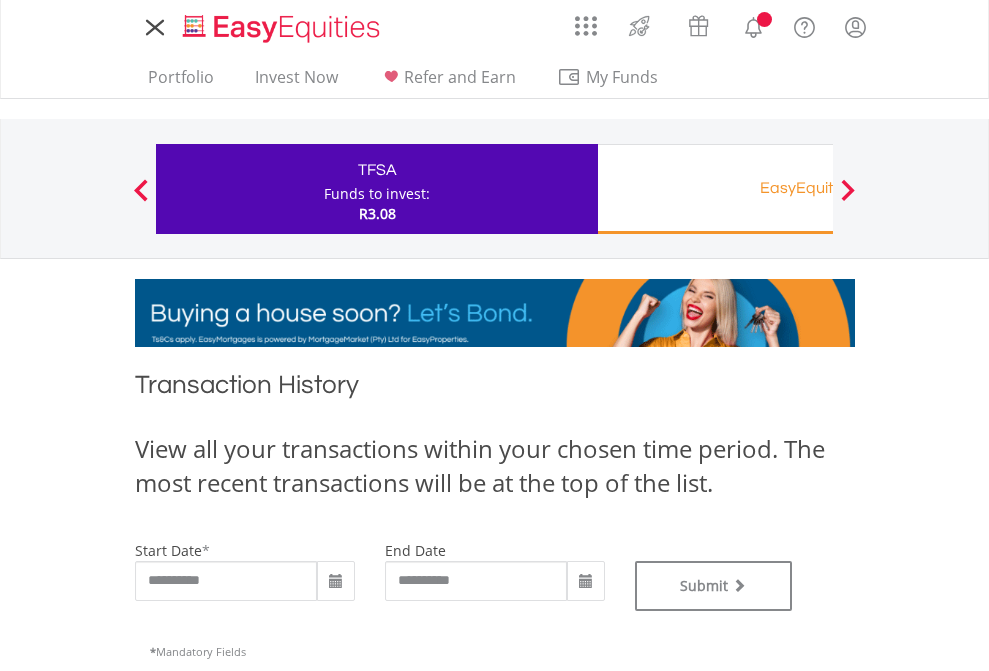 scroll, scrollTop: 0, scrollLeft: 0, axis: both 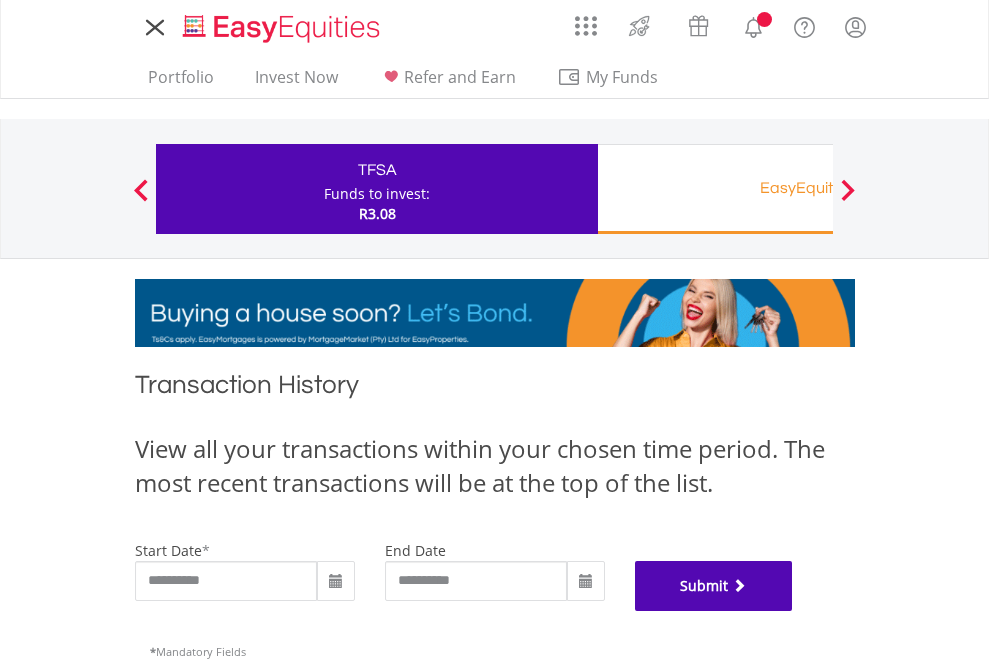 click on "Submit" at bounding box center (714, 586) 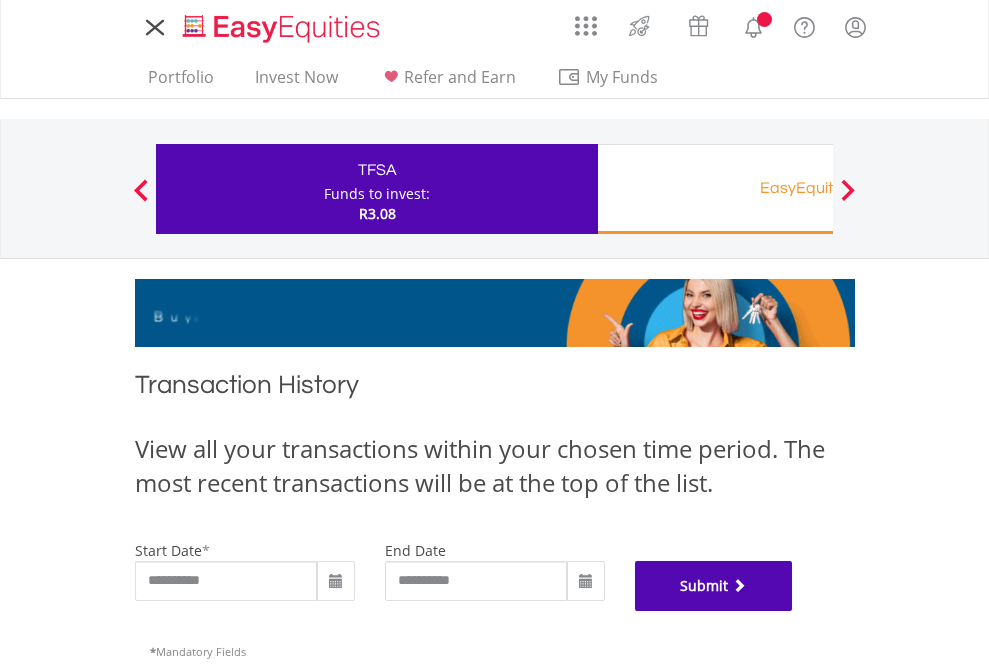 scroll, scrollTop: 811, scrollLeft: 0, axis: vertical 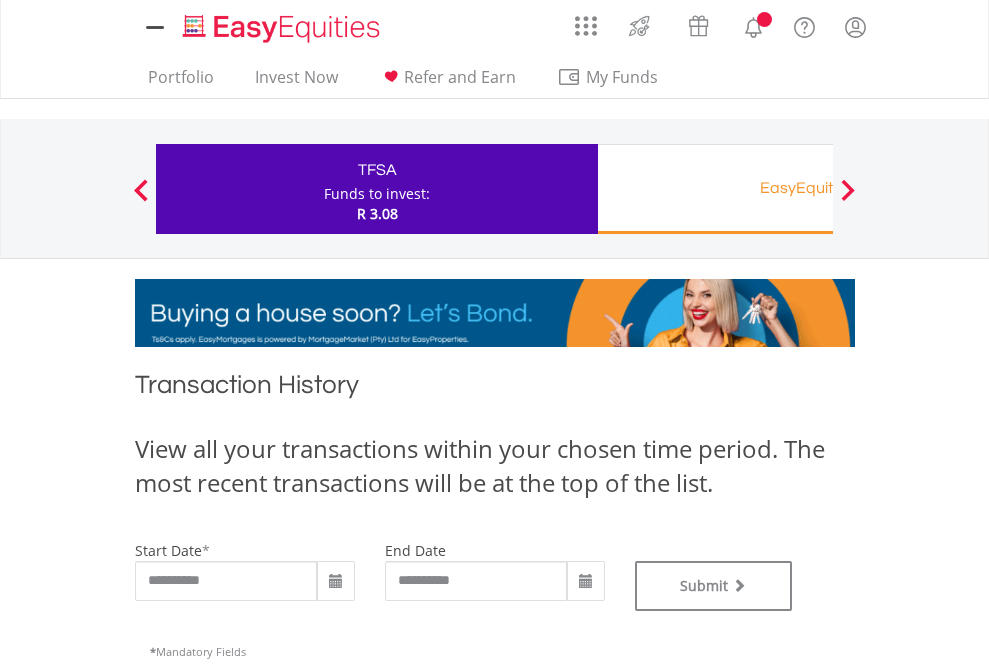 click on "Funds to invest:" at bounding box center [377, 194] 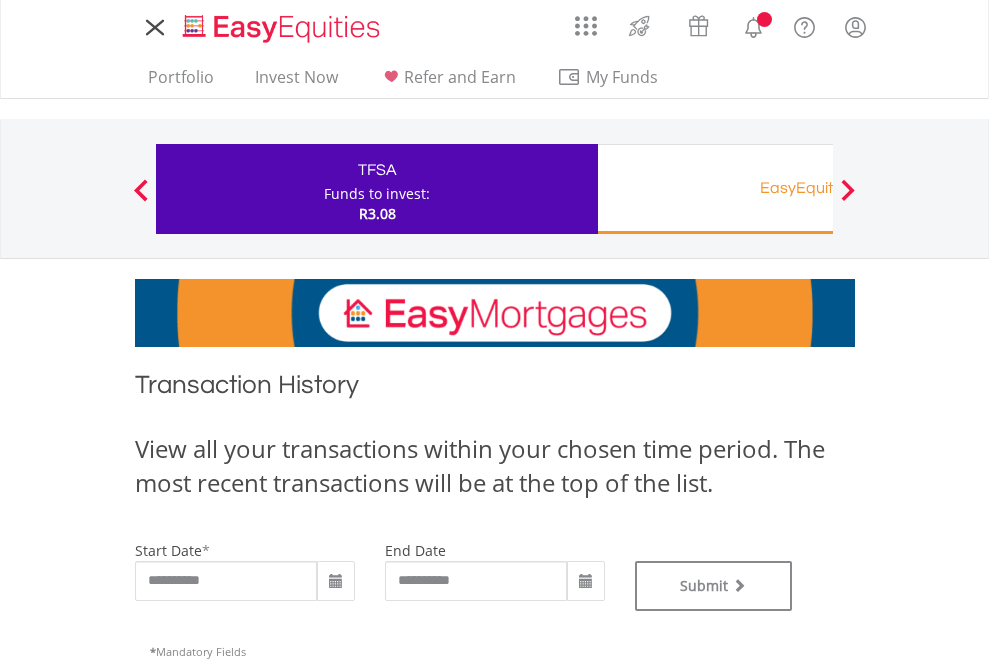 scroll, scrollTop: 0, scrollLeft: 0, axis: both 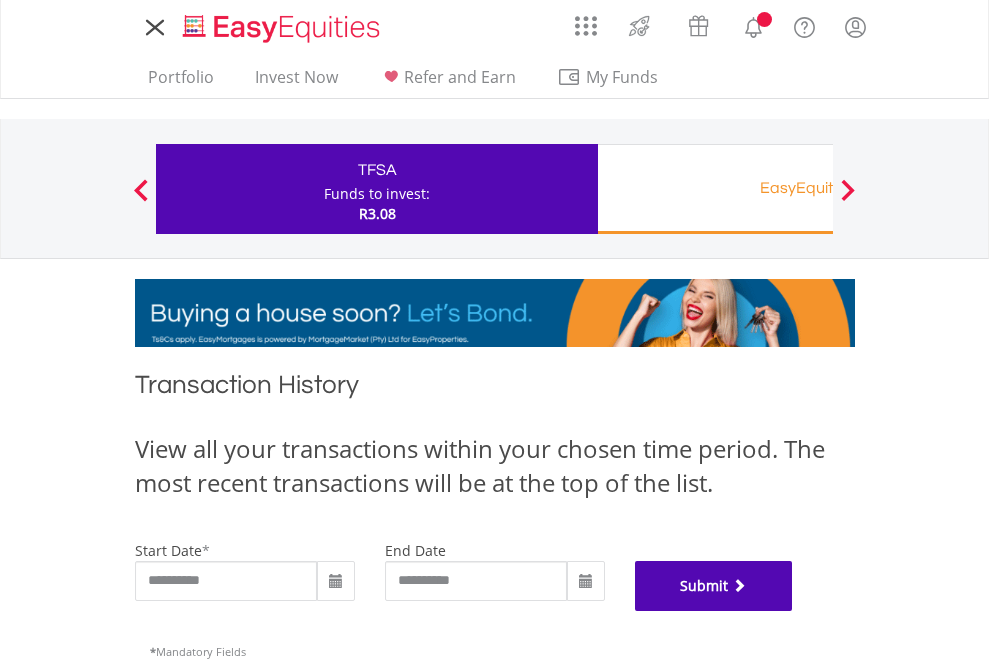 click on "Submit" at bounding box center [714, 586] 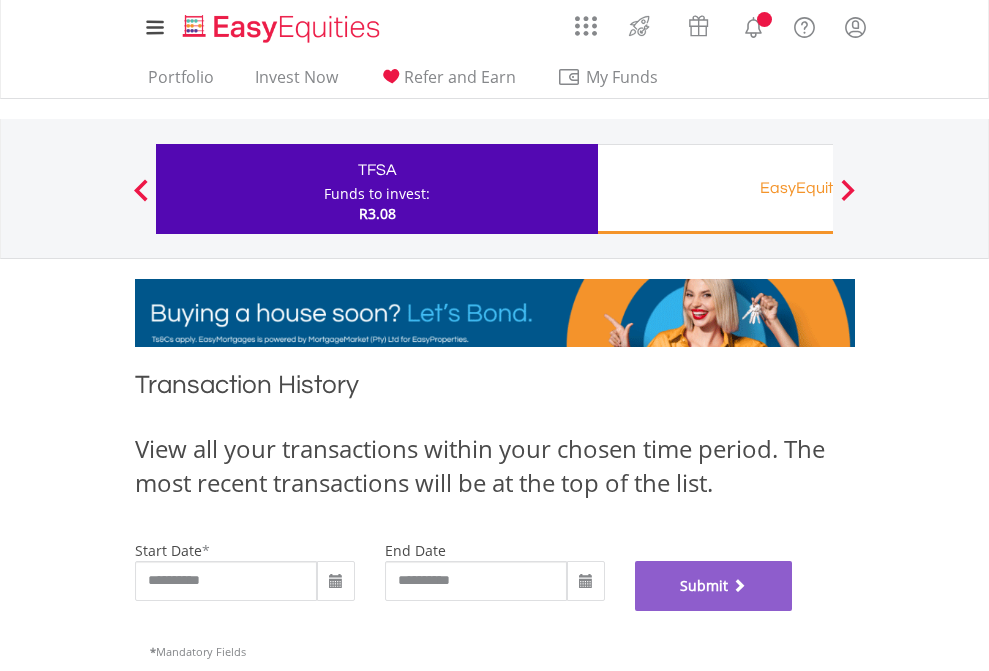 scroll, scrollTop: 811, scrollLeft: 0, axis: vertical 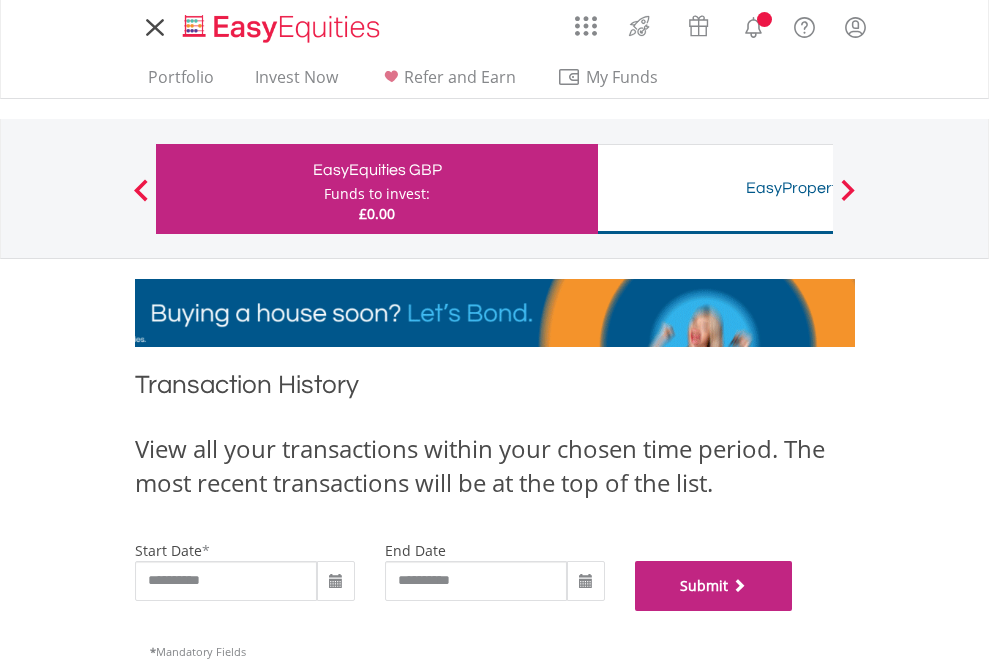click on "Submit" at bounding box center (714, 586) 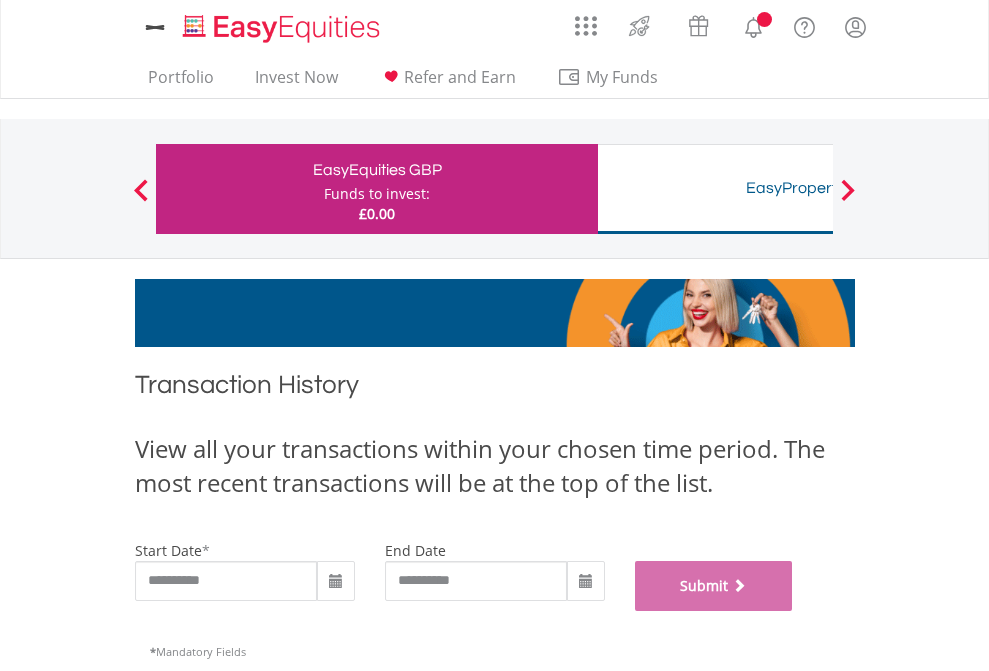 scroll, scrollTop: 811, scrollLeft: 0, axis: vertical 